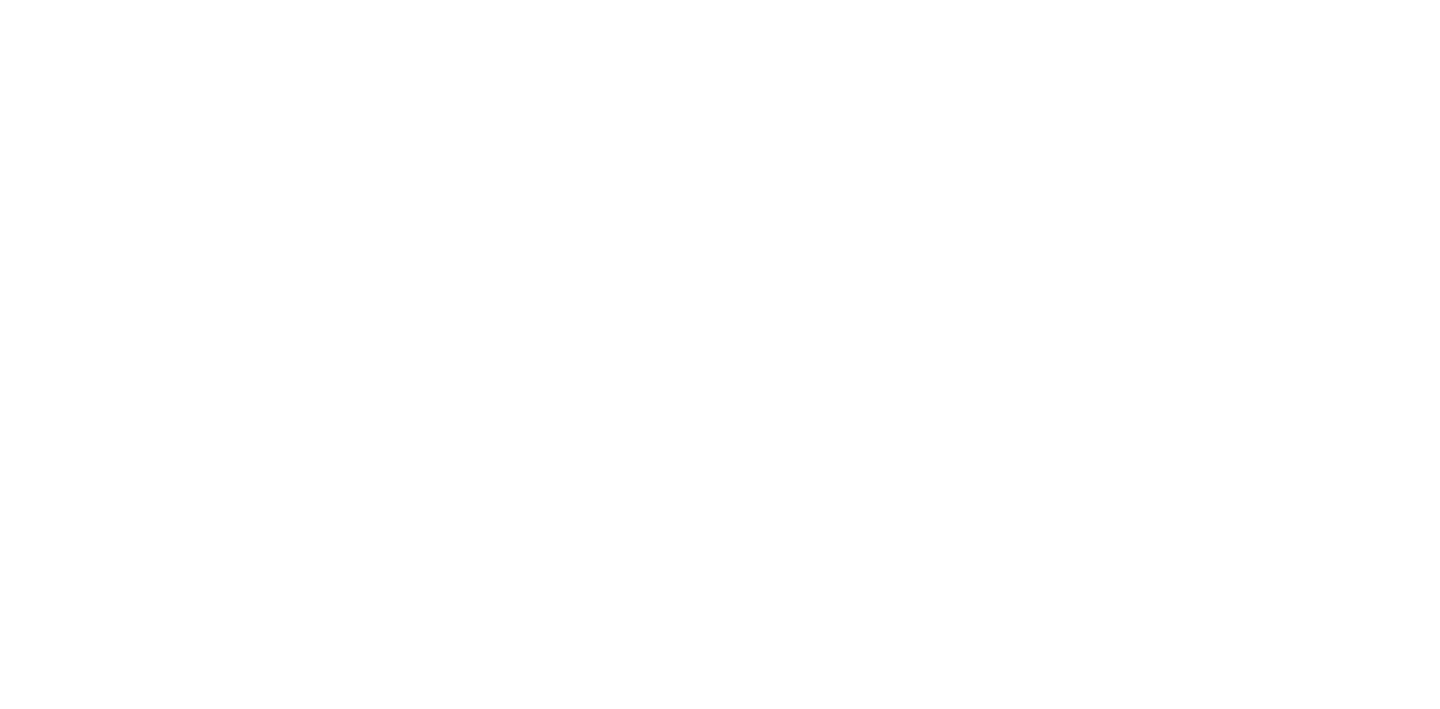 scroll, scrollTop: 0, scrollLeft: 0, axis: both 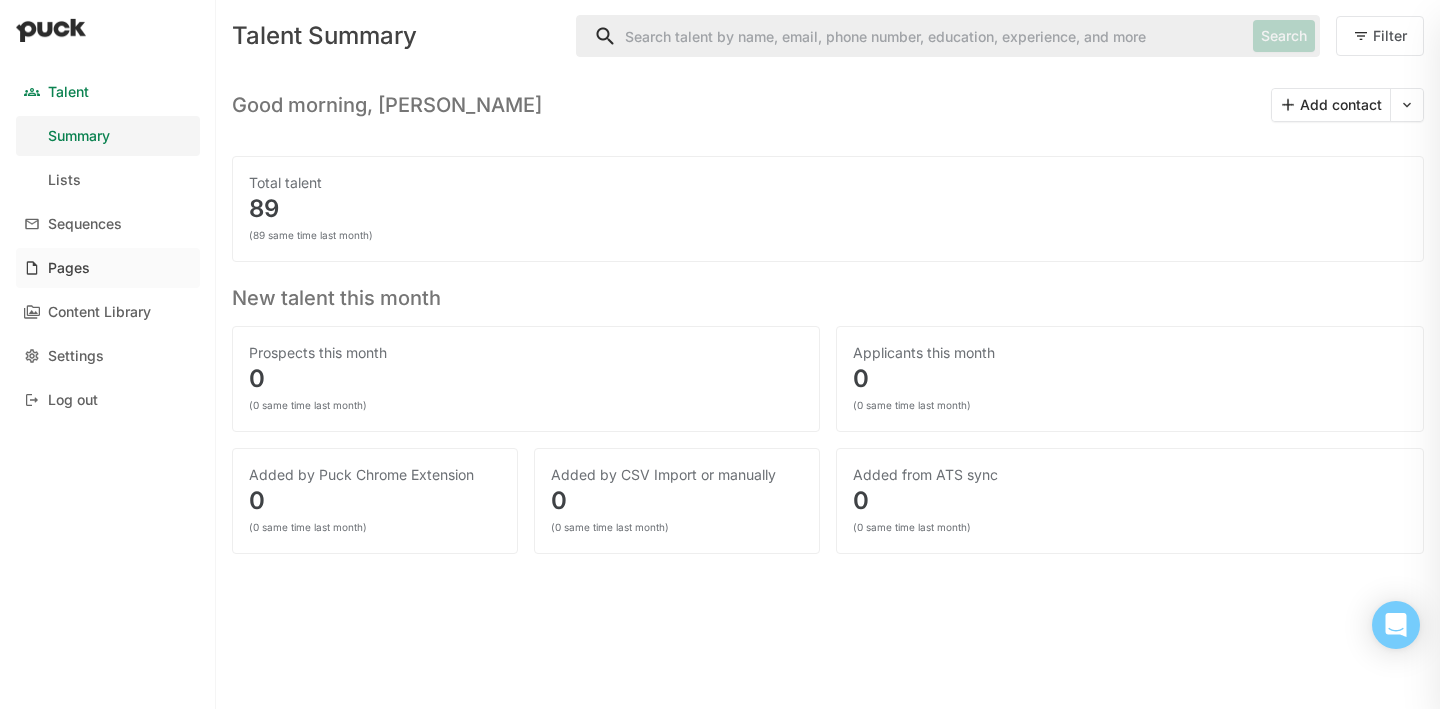 click on "Pages" at bounding box center (108, 268) 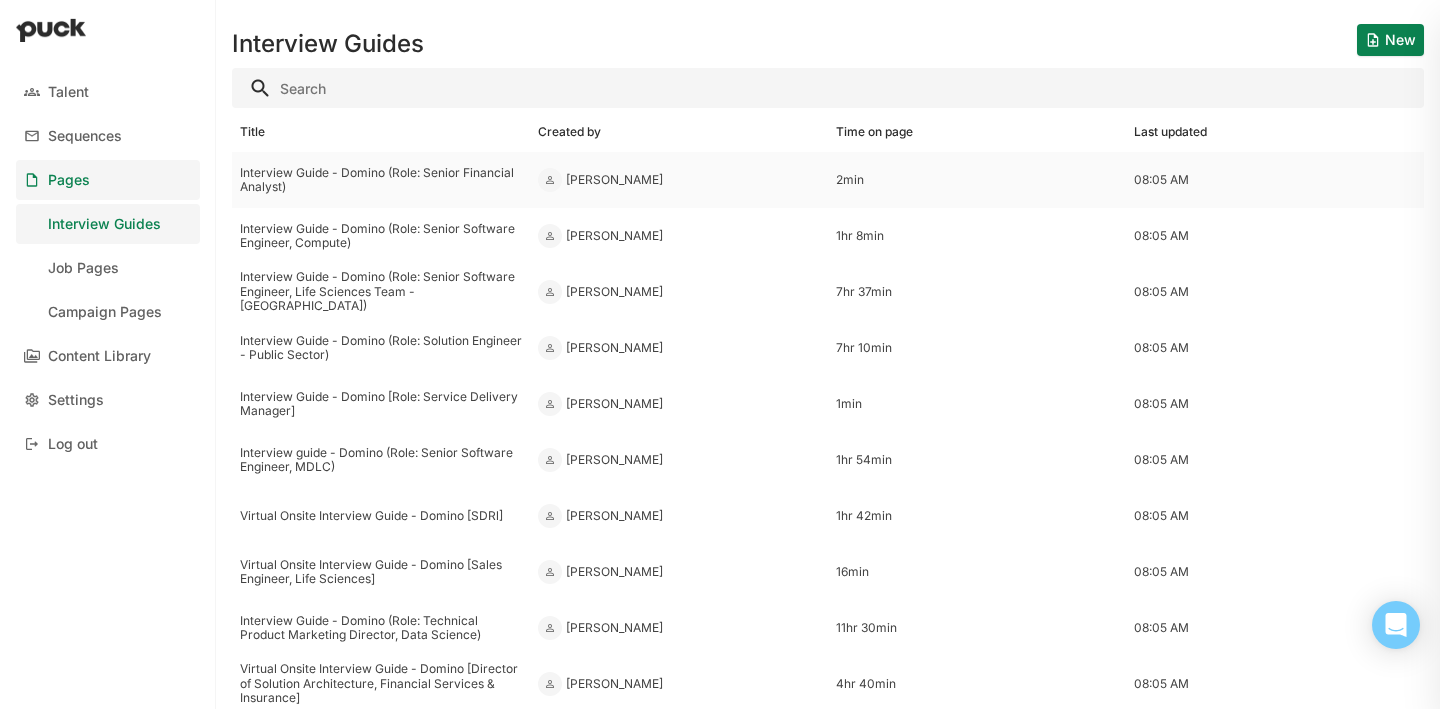 click on "Interview Guide - Domino (Role: Senior Financial Analyst)" at bounding box center (381, 180) 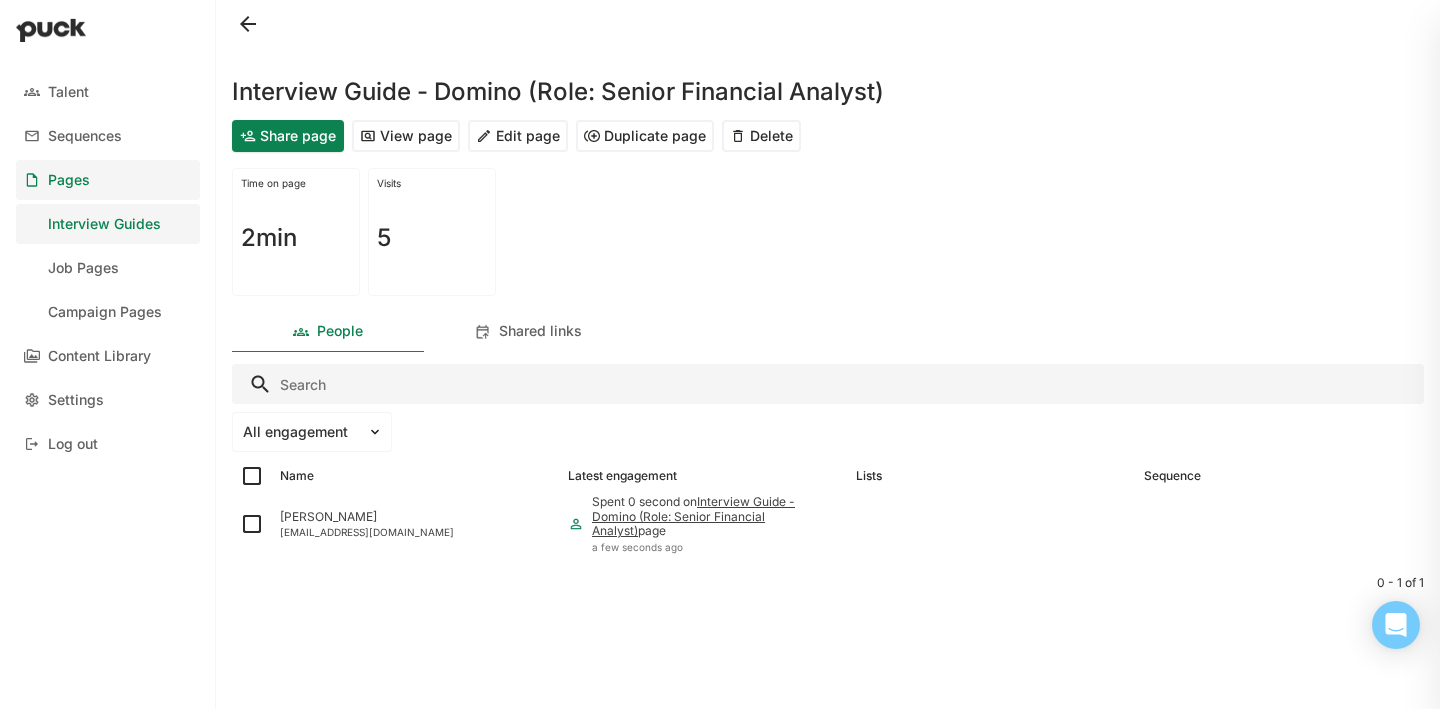 click on "Edit page" at bounding box center (518, 136) 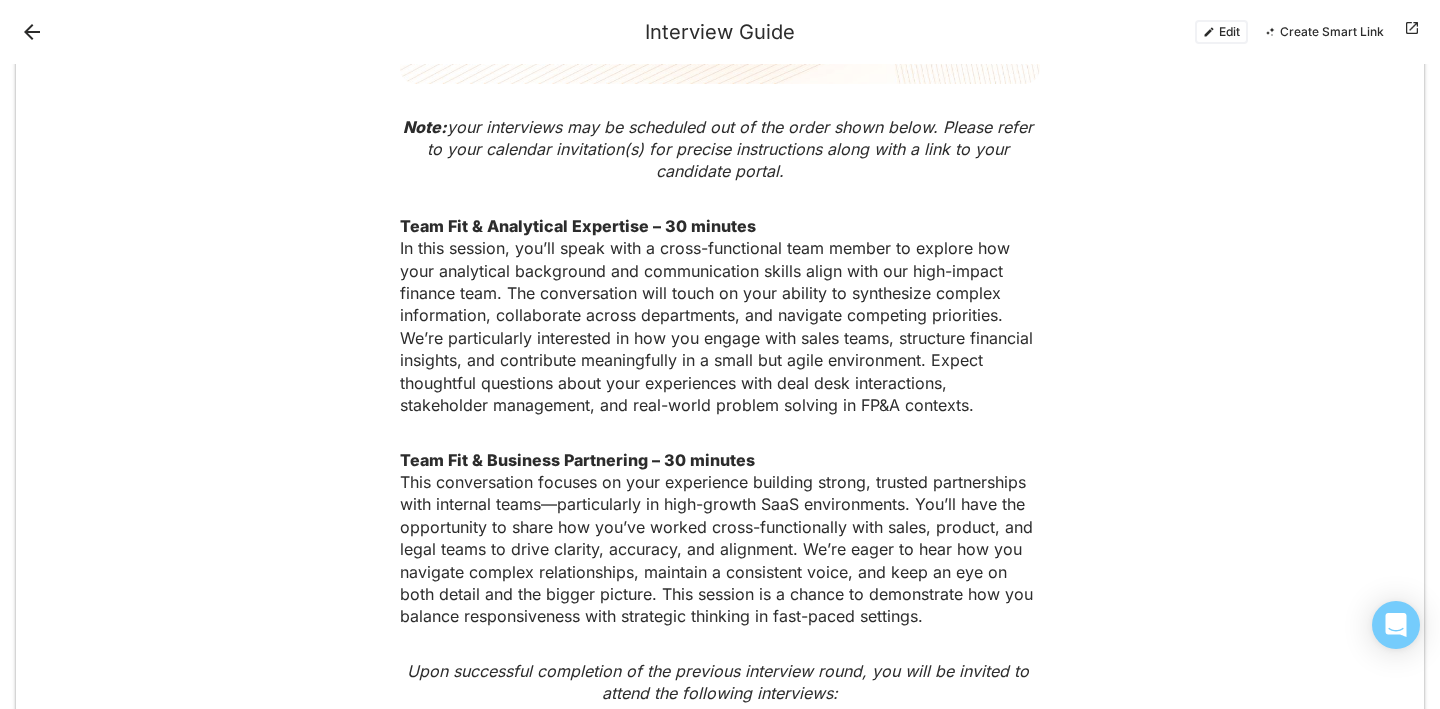 scroll, scrollTop: 1012, scrollLeft: 0, axis: vertical 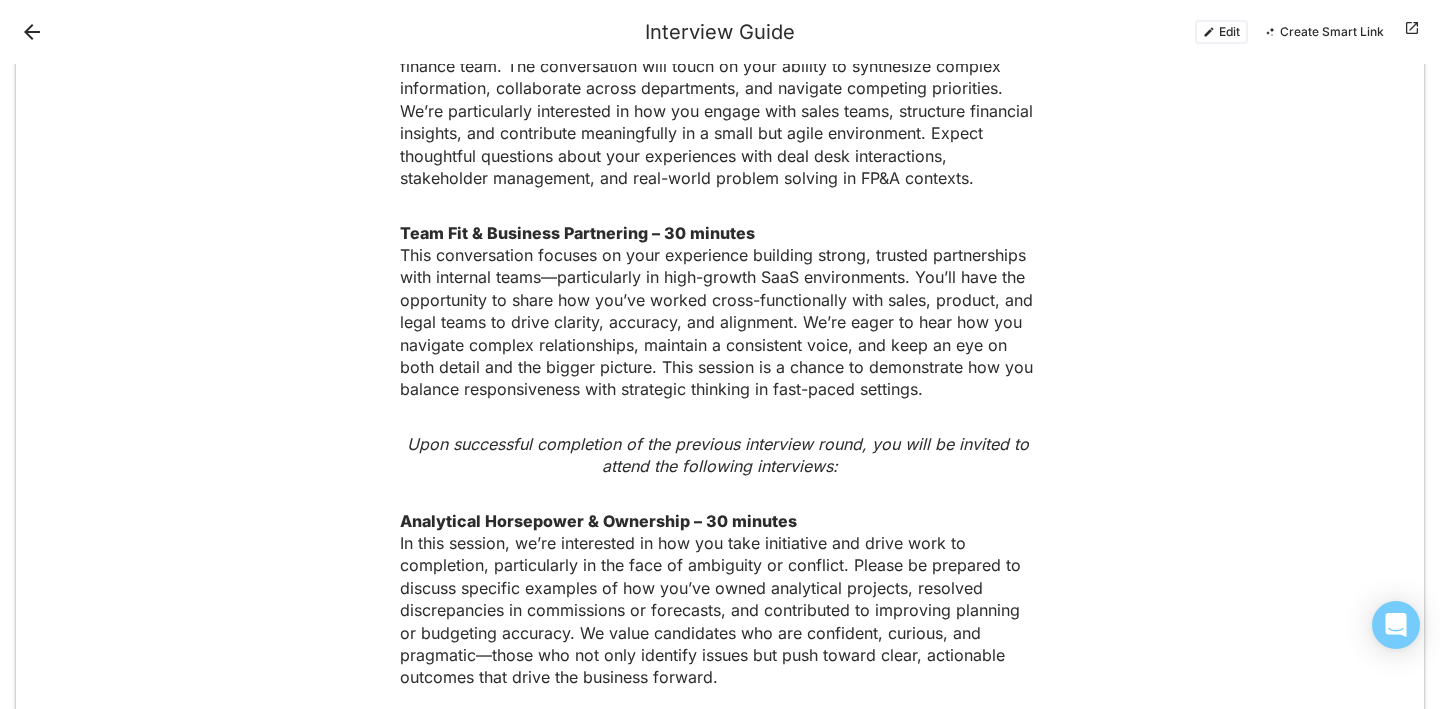 click on "Edit" at bounding box center (1221, 32) 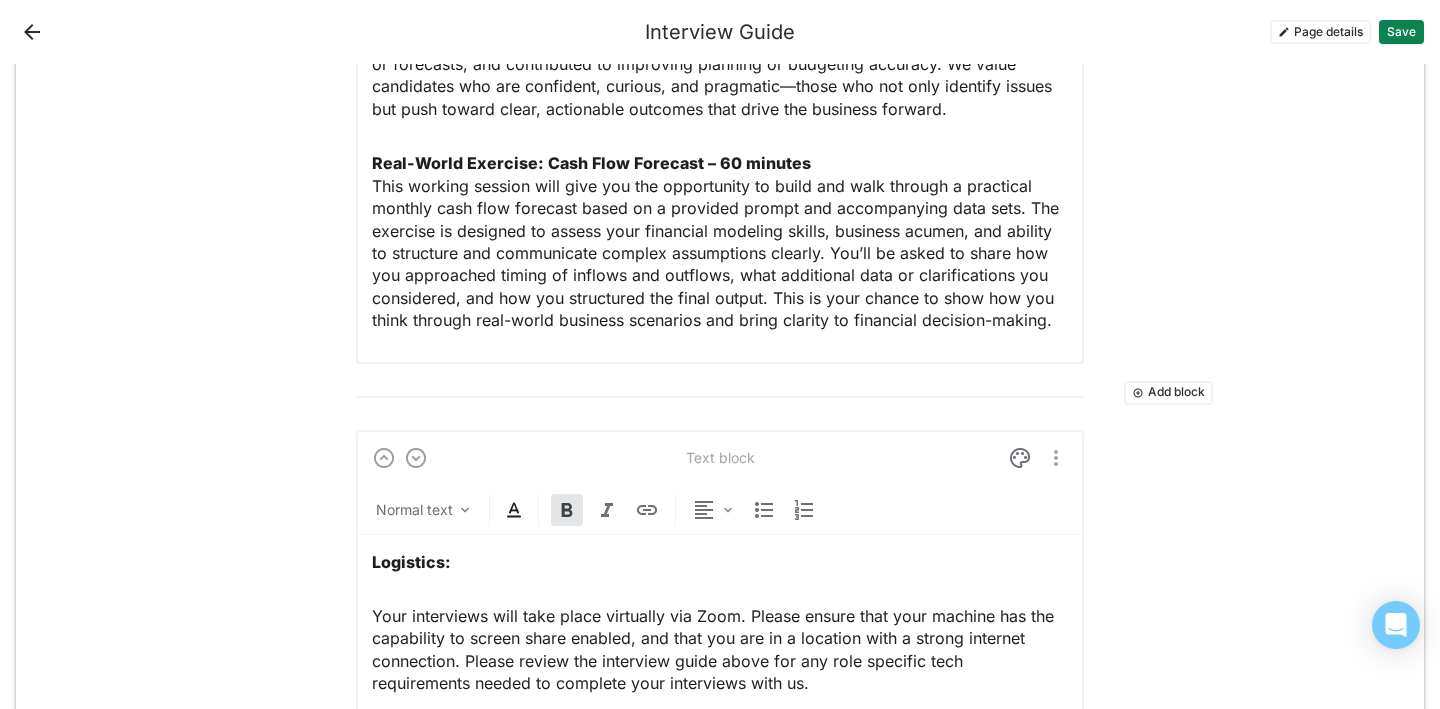 scroll, scrollTop: 2449, scrollLeft: 0, axis: vertical 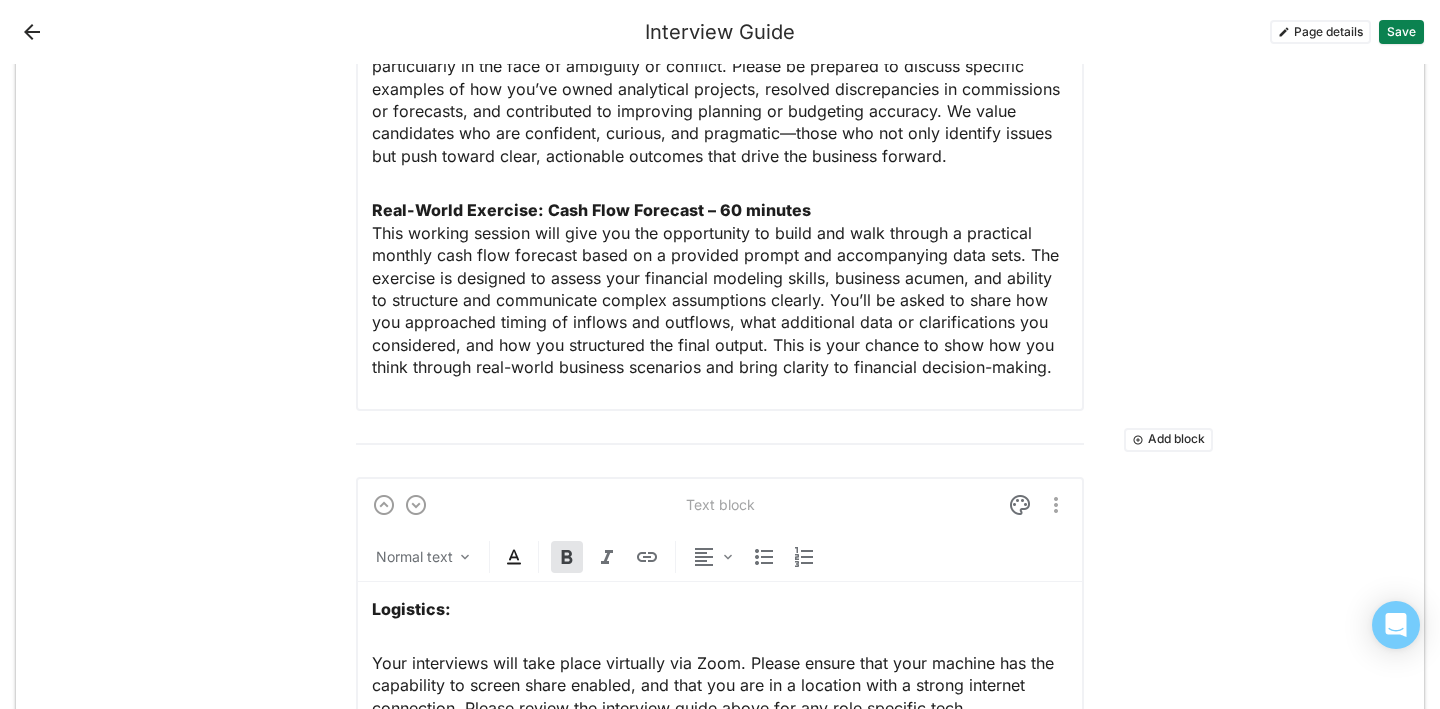 click on "Real-World Exercise: Cash Flow Forecast – 60 minutes" at bounding box center [591, 210] 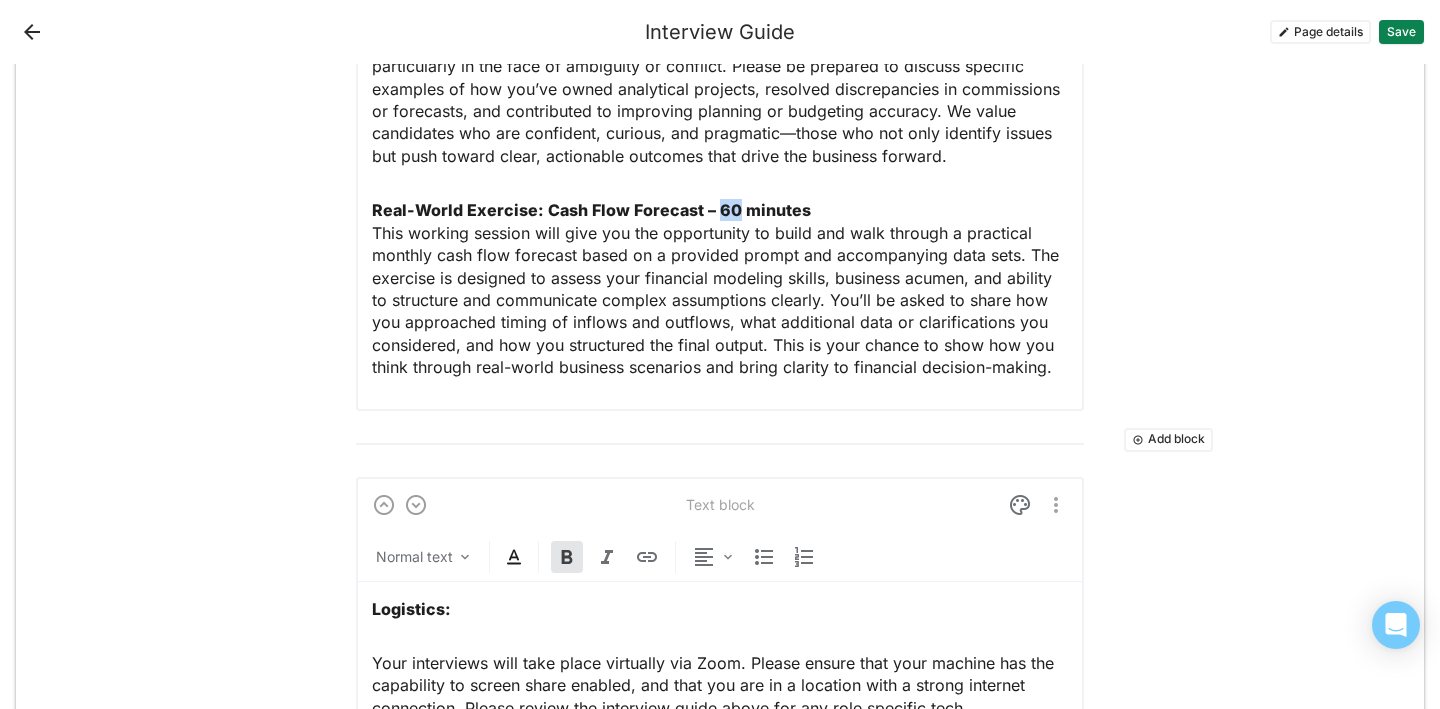 click on "Real-World Exercise: Cash Flow Forecast – 60 minutes" at bounding box center (591, 210) 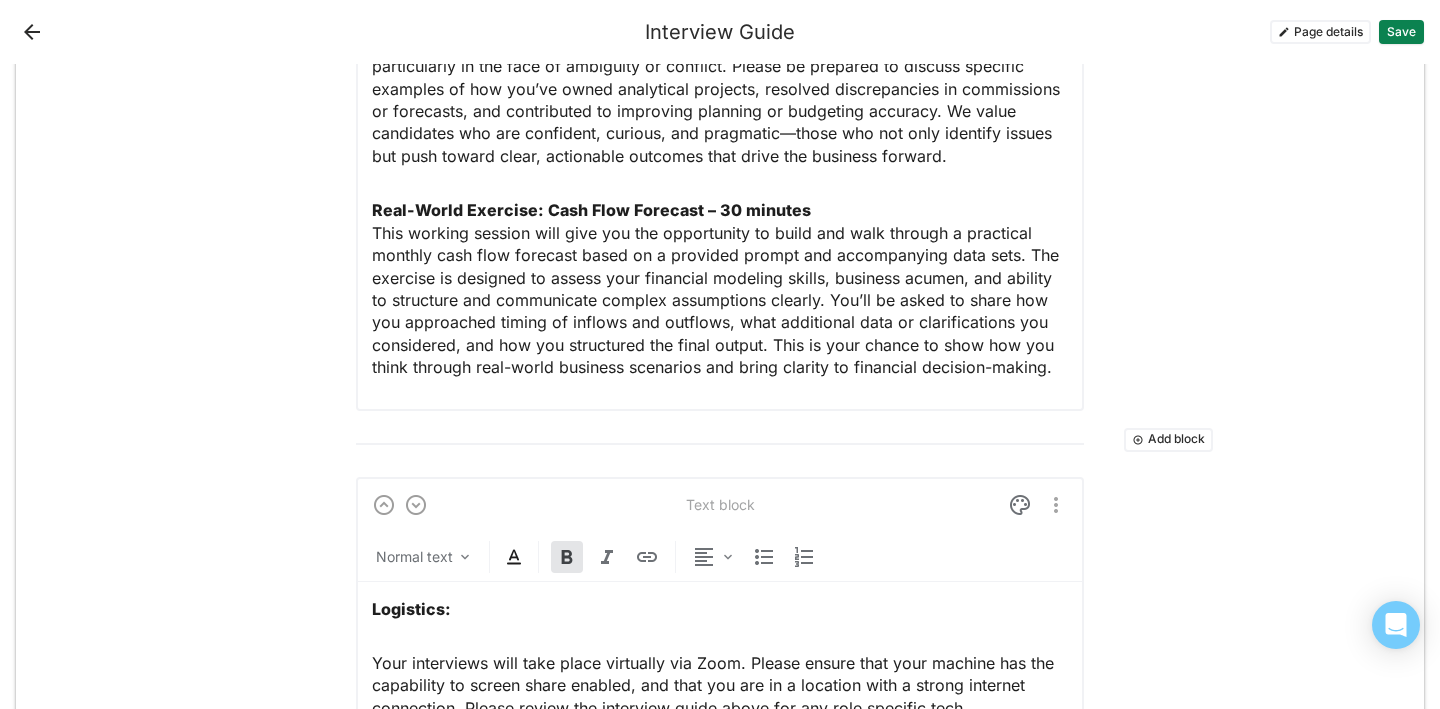 click on "Save" at bounding box center (1401, 32) 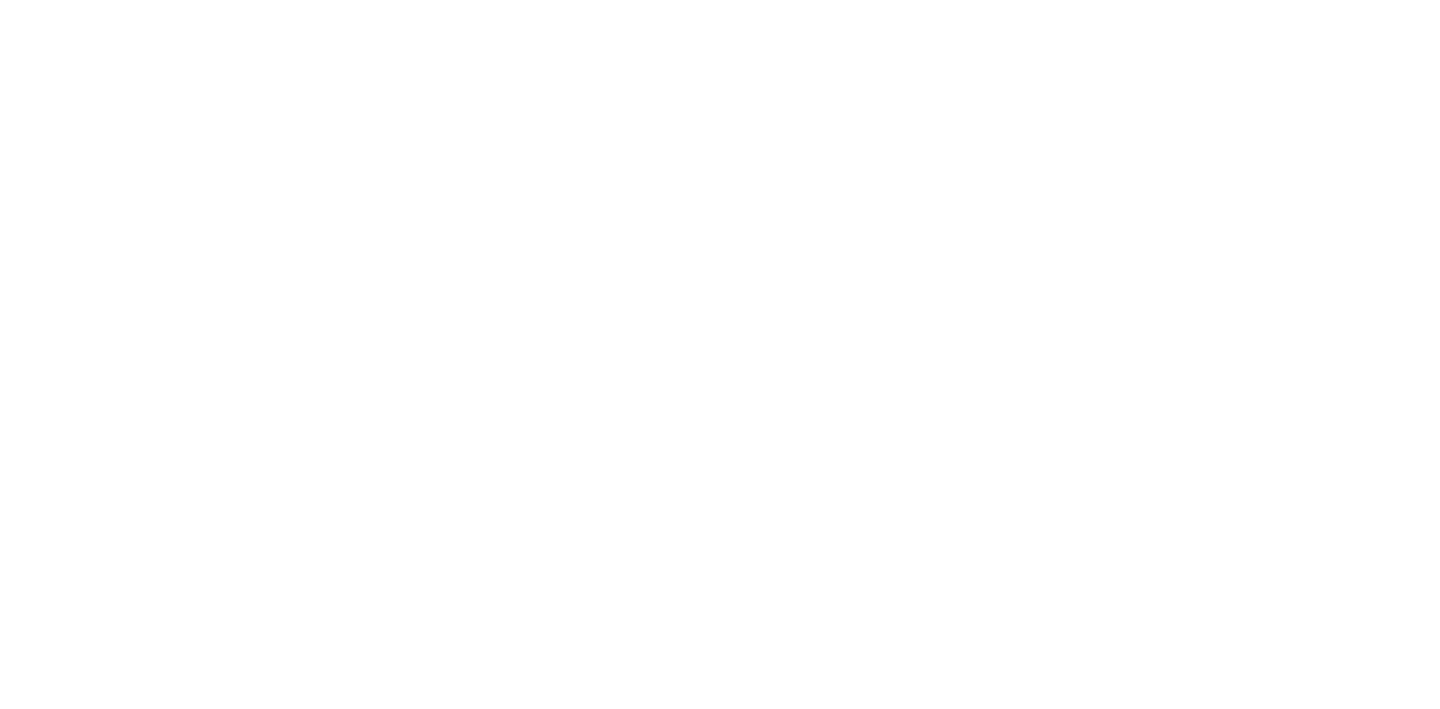 scroll, scrollTop: 0, scrollLeft: 0, axis: both 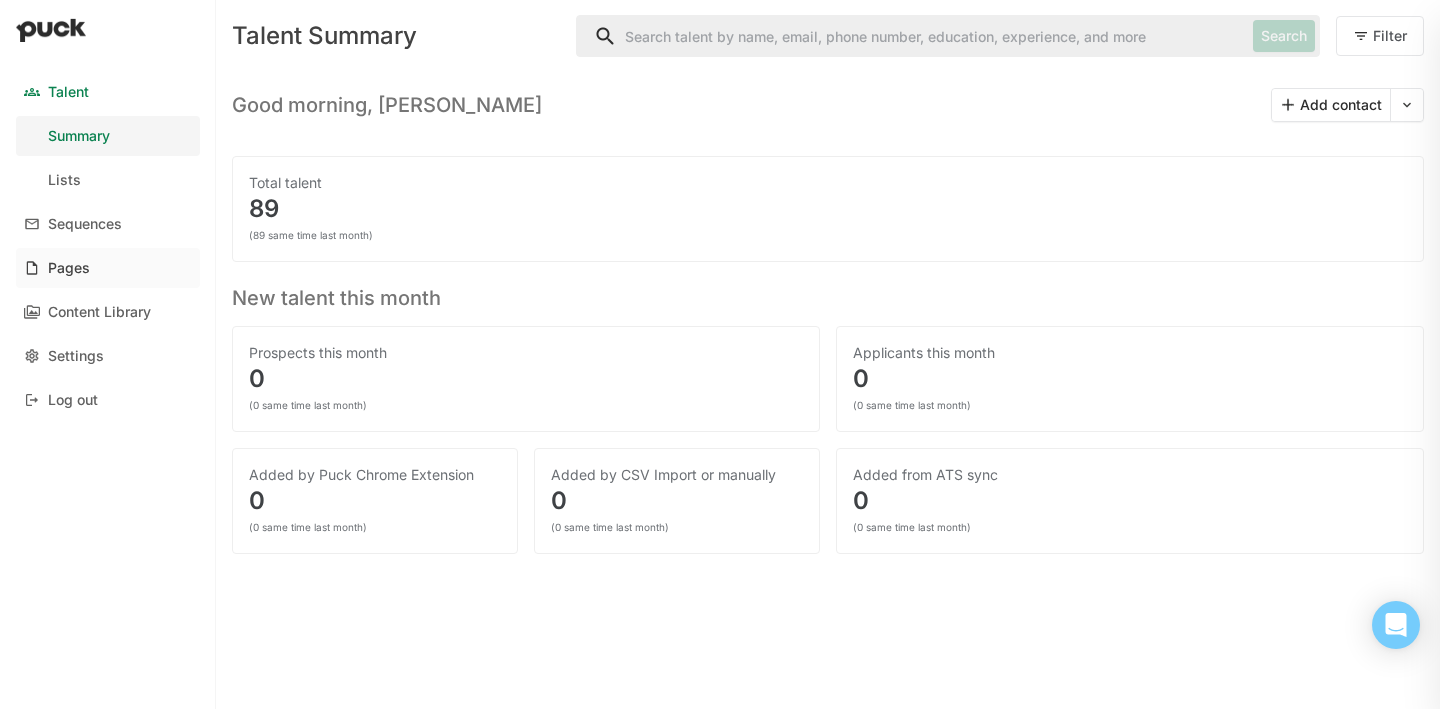 click on "Pages" at bounding box center [69, 268] 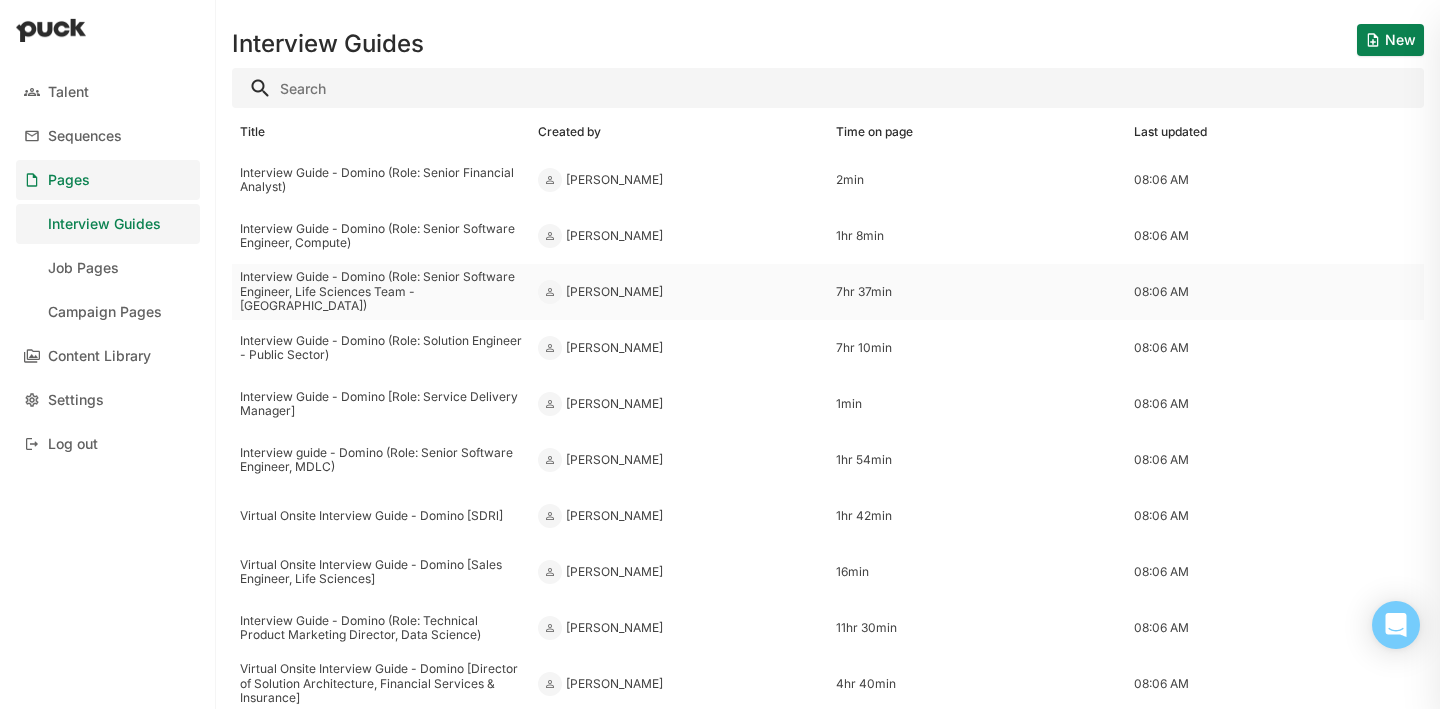 scroll, scrollTop: 16, scrollLeft: 0, axis: vertical 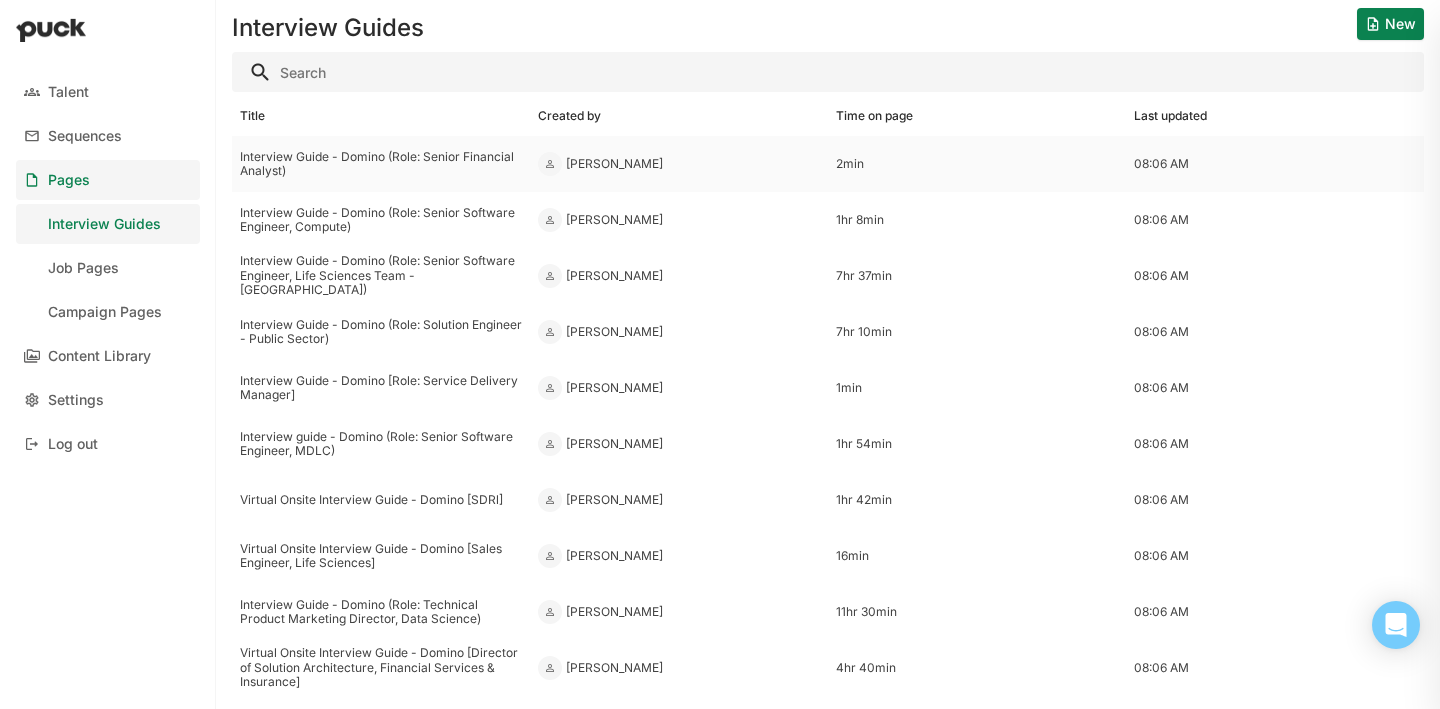 click on "Interview Guide - Domino (Role: Senior Financial Analyst)" at bounding box center (381, 164) 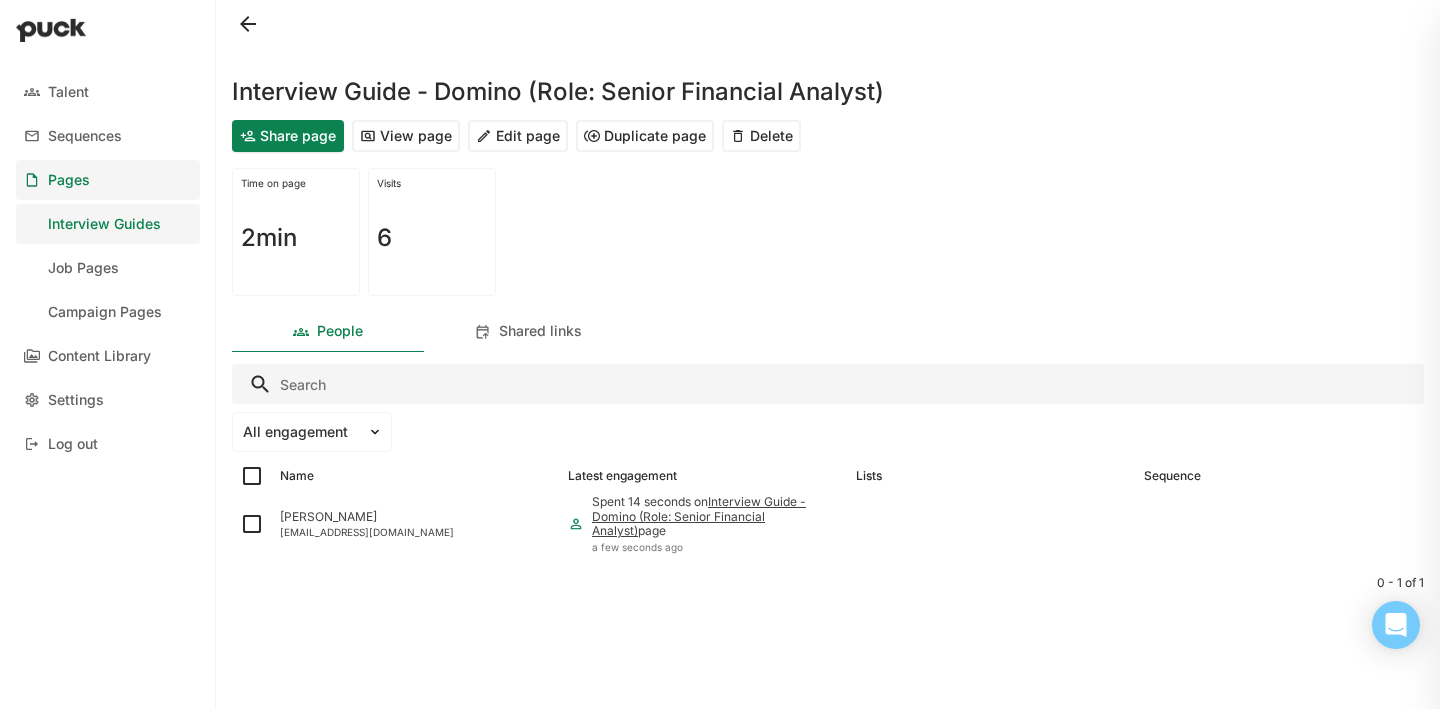 click on "Edit page" at bounding box center [518, 136] 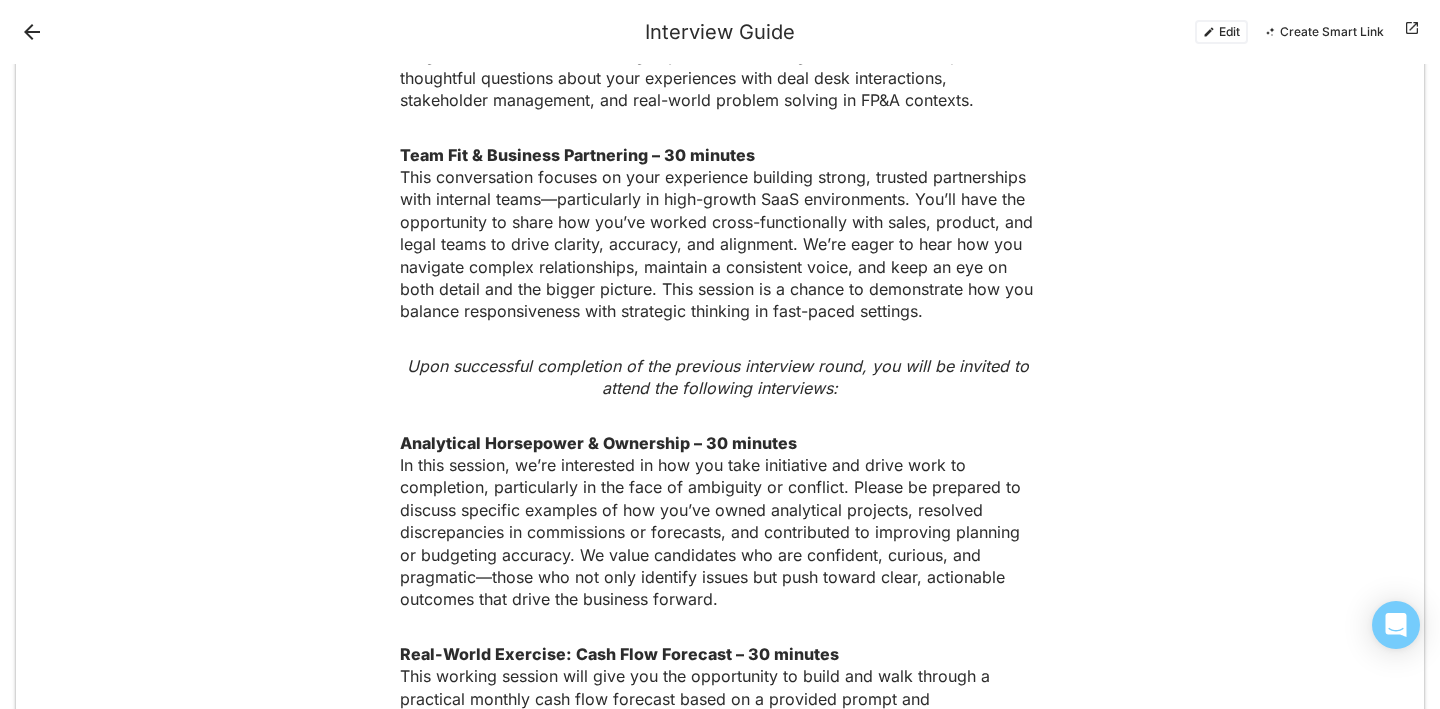 scroll, scrollTop: 1336, scrollLeft: 0, axis: vertical 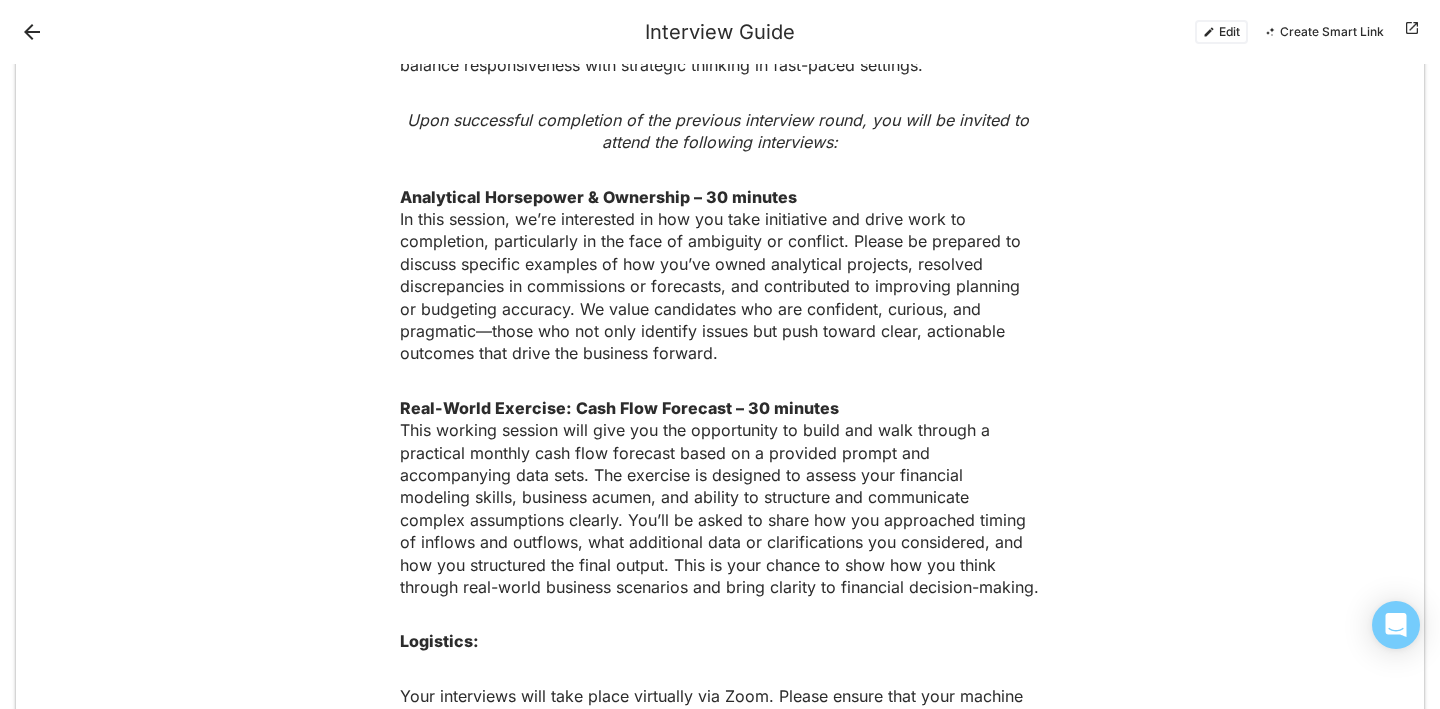 click on "Edit" at bounding box center (1221, 32) 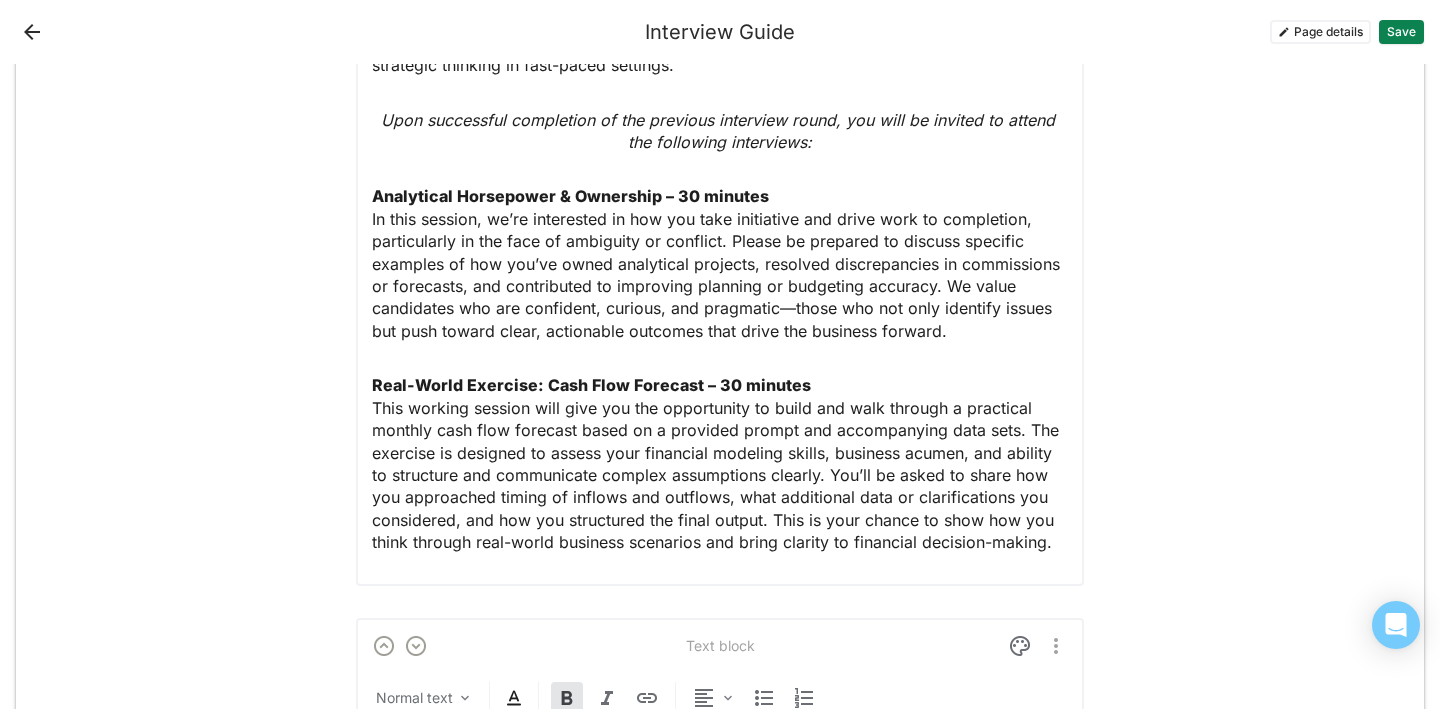 scroll, scrollTop: 2207, scrollLeft: 0, axis: vertical 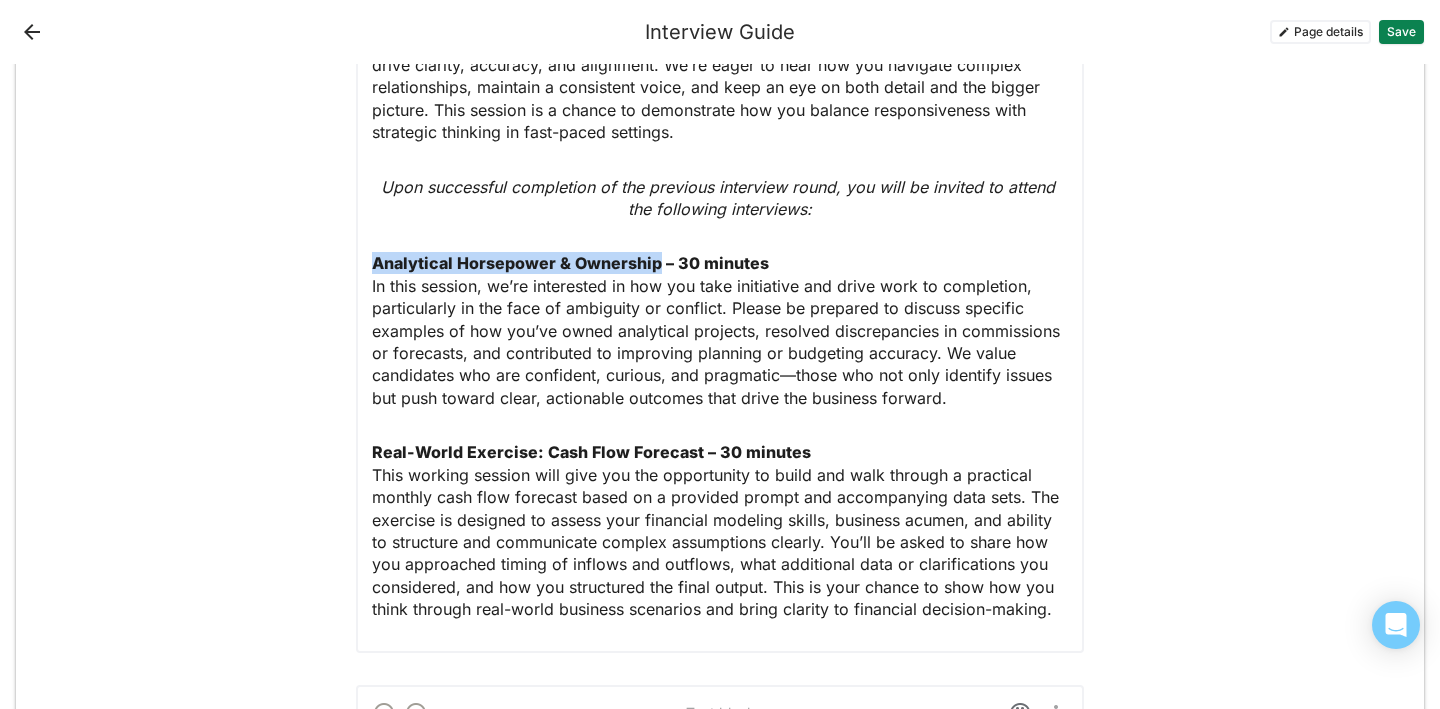 drag, startPoint x: 656, startPoint y: 262, endPoint x: 358, endPoint y: 258, distance: 298.02686 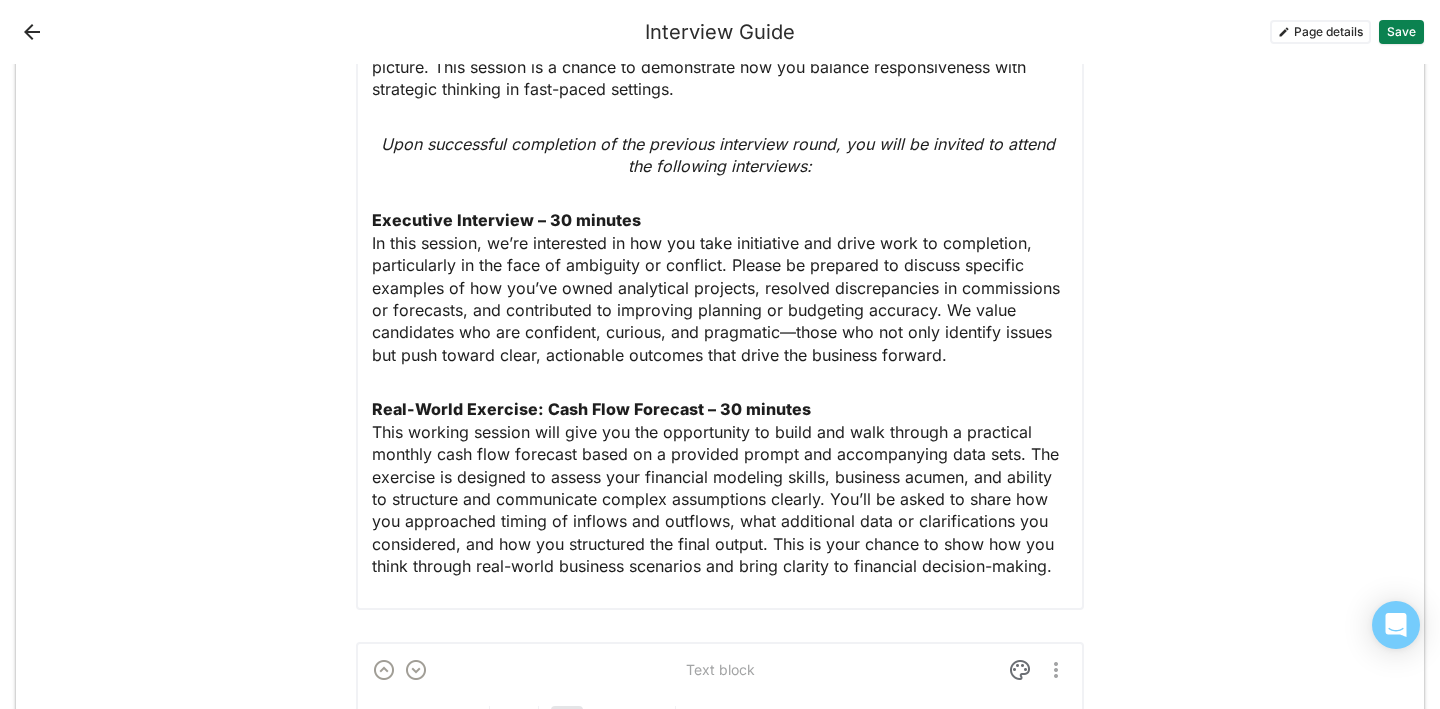 scroll, scrollTop: 2255, scrollLeft: 0, axis: vertical 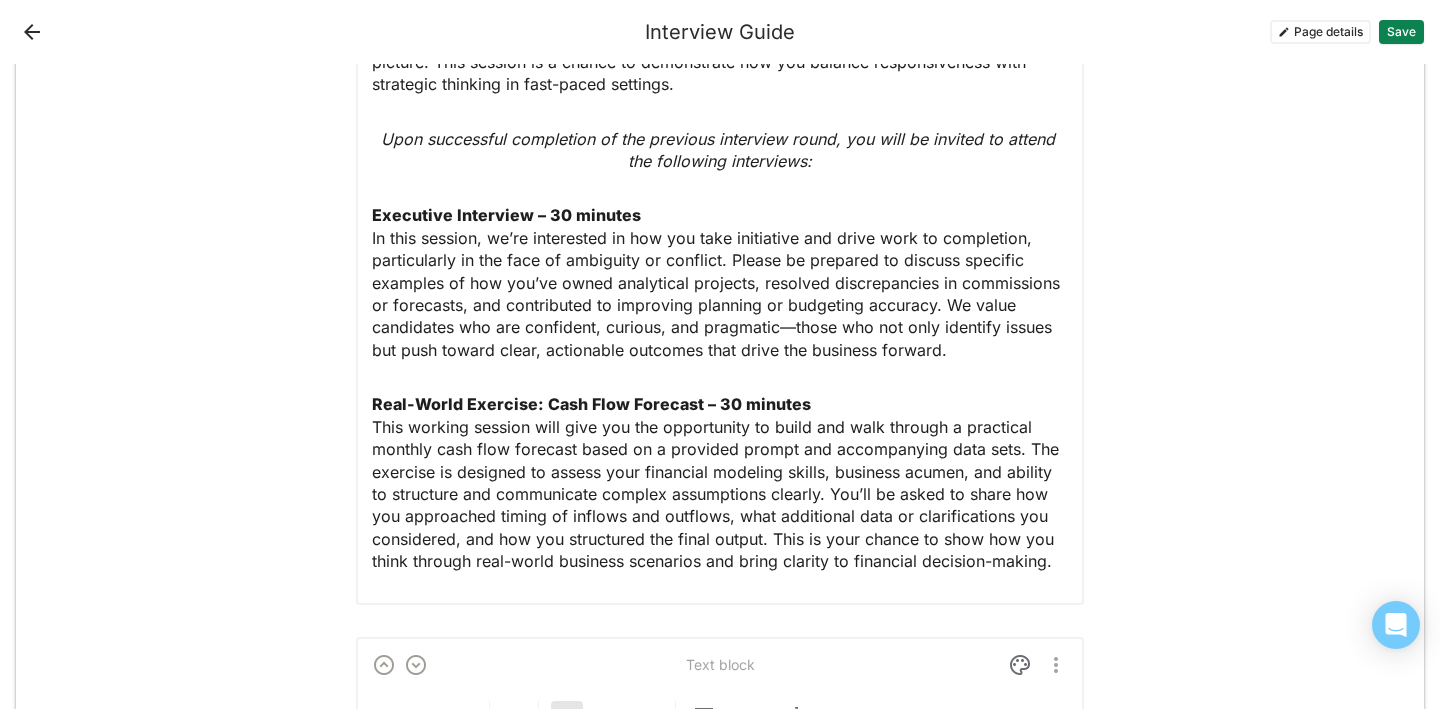 click on "Save" at bounding box center [1401, 32] 